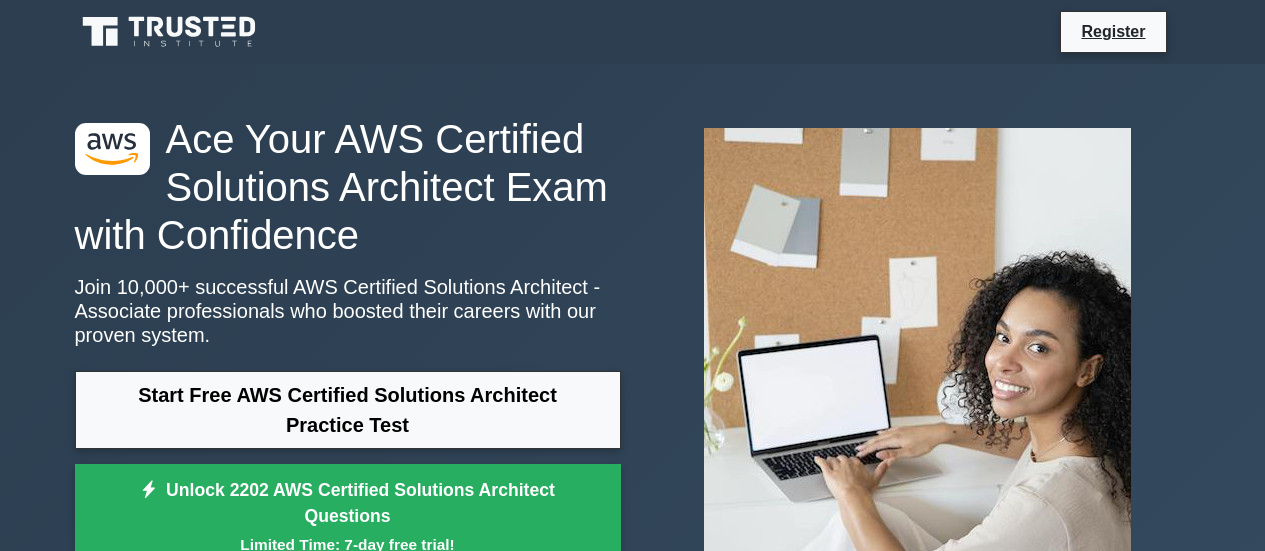 scroll, scrollTop: 0, scrollLeft: 0, axis: both 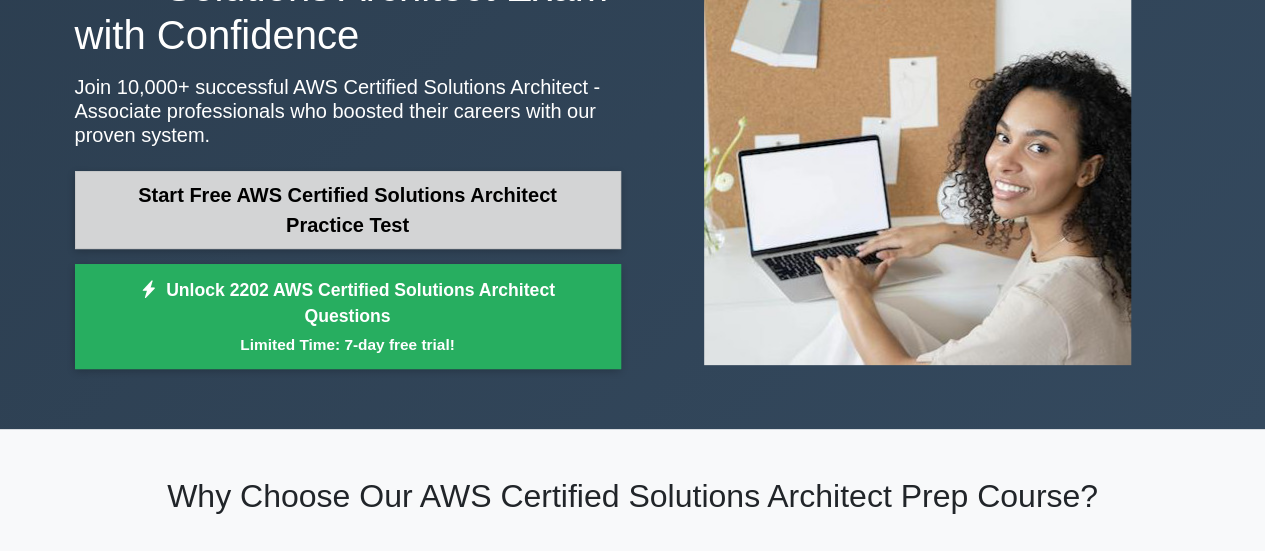 click on "Start Free AWS Certified Solutions Architect Practice Test" at bounding box center [348, 210] 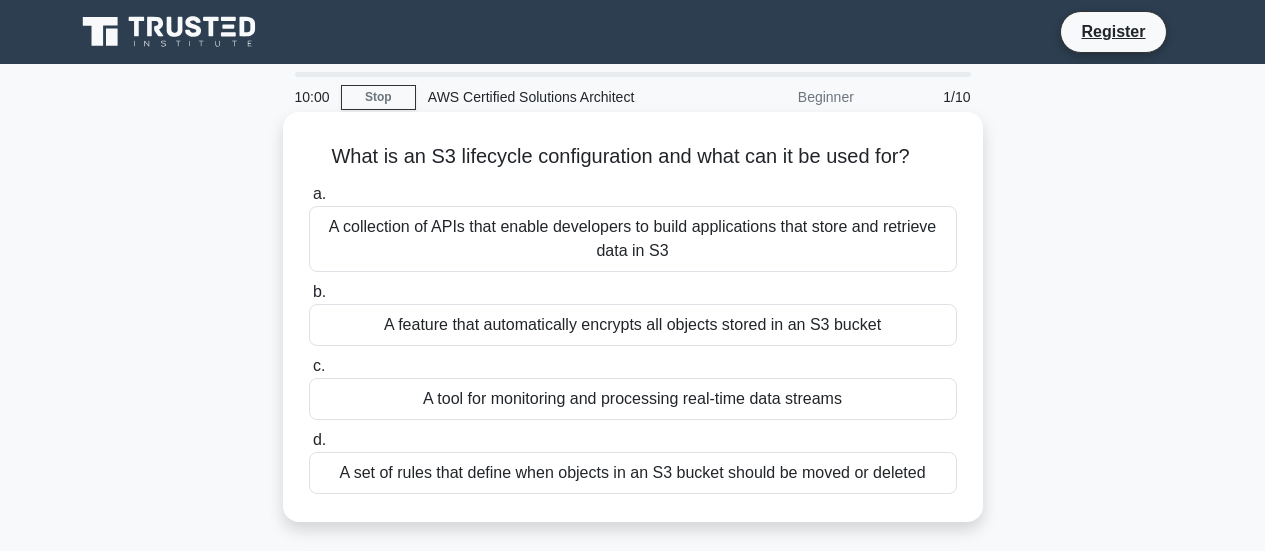 scroll, scrollTop: 0, scrollLeft: 0, axis: both 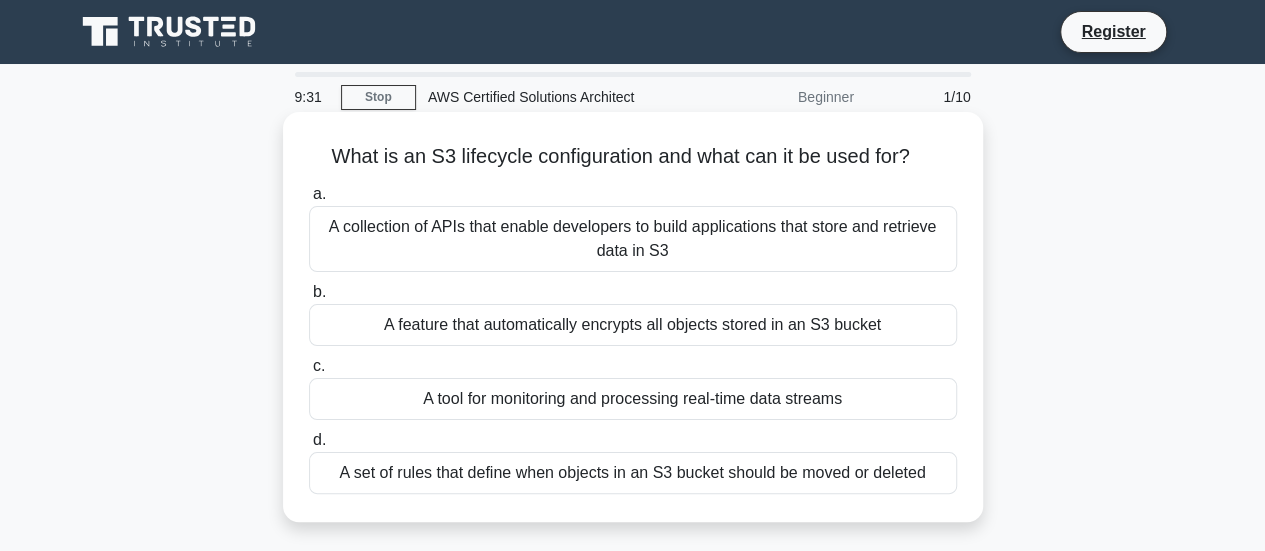 click on "A set of rules that define when objects in an S3 bucket should be moved or deleted" at bounding box center [633, 473] 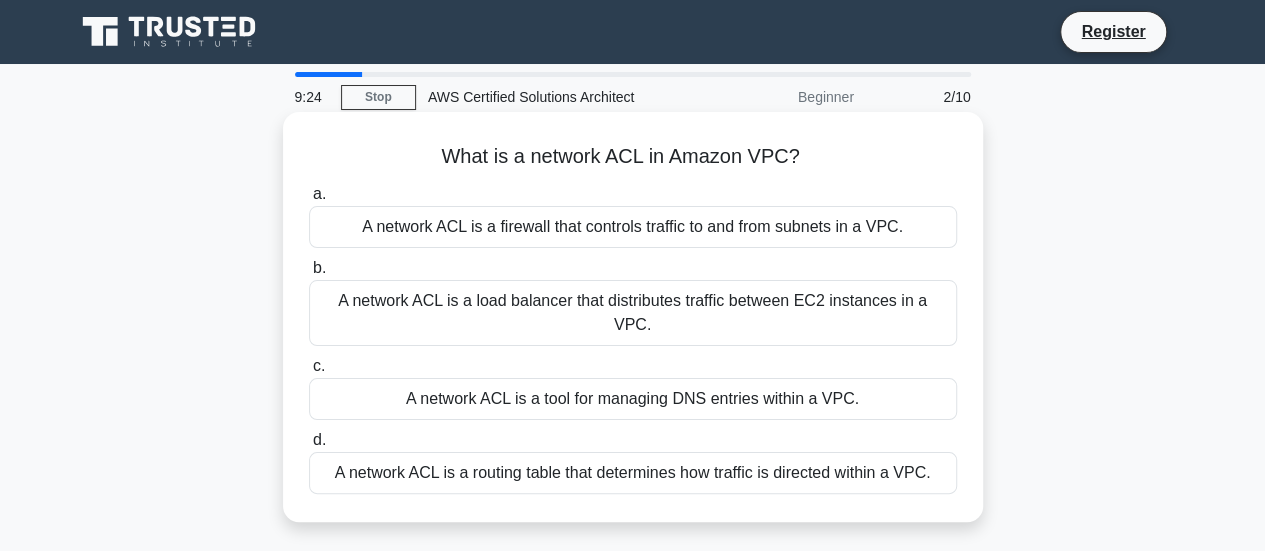 click on "A network ACL is a routing table that determines how traffic is directed within a VPC." at bounding box center (633, 473) 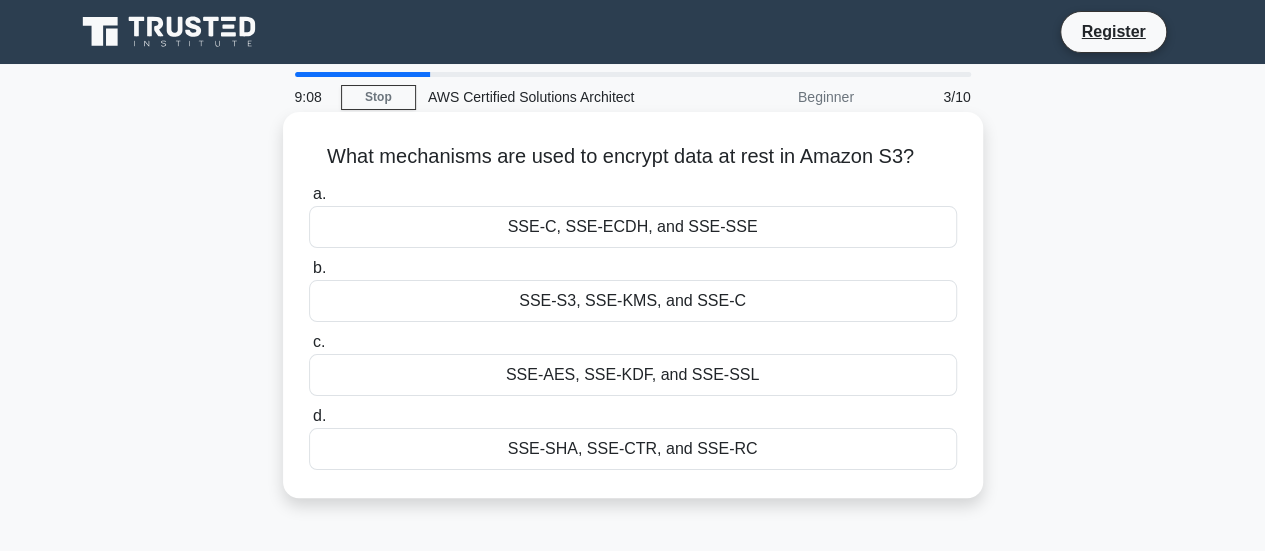 click on "SSE-AES, SSE-KDF, and SSE-SSL" at bounding box center [633, 375] 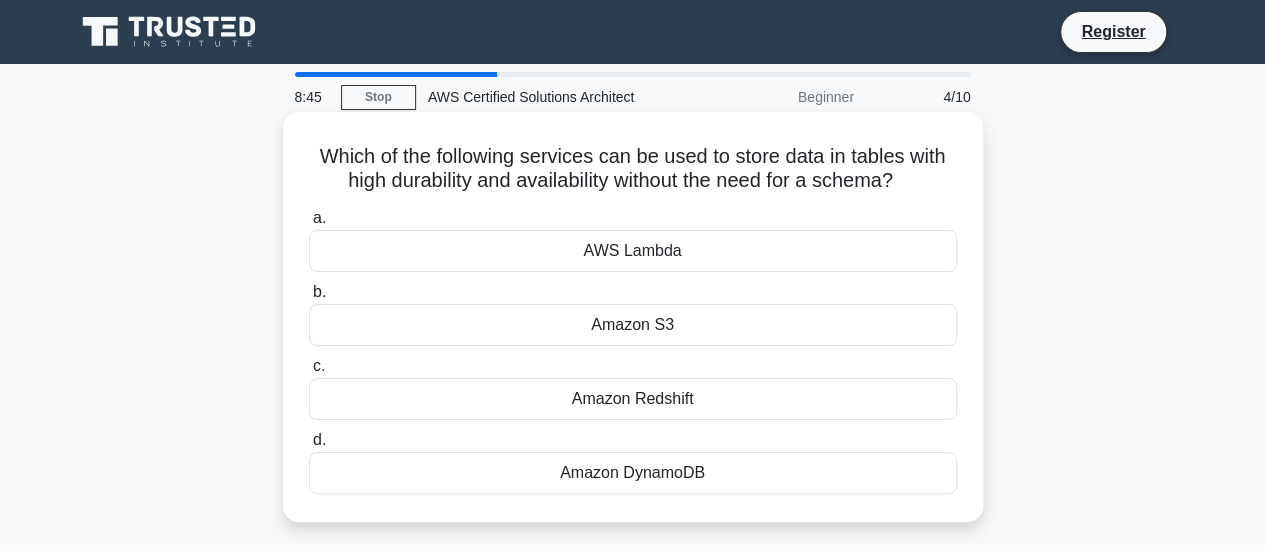 click on "Amazon DynamoDB" at bounding box center [633, 473] 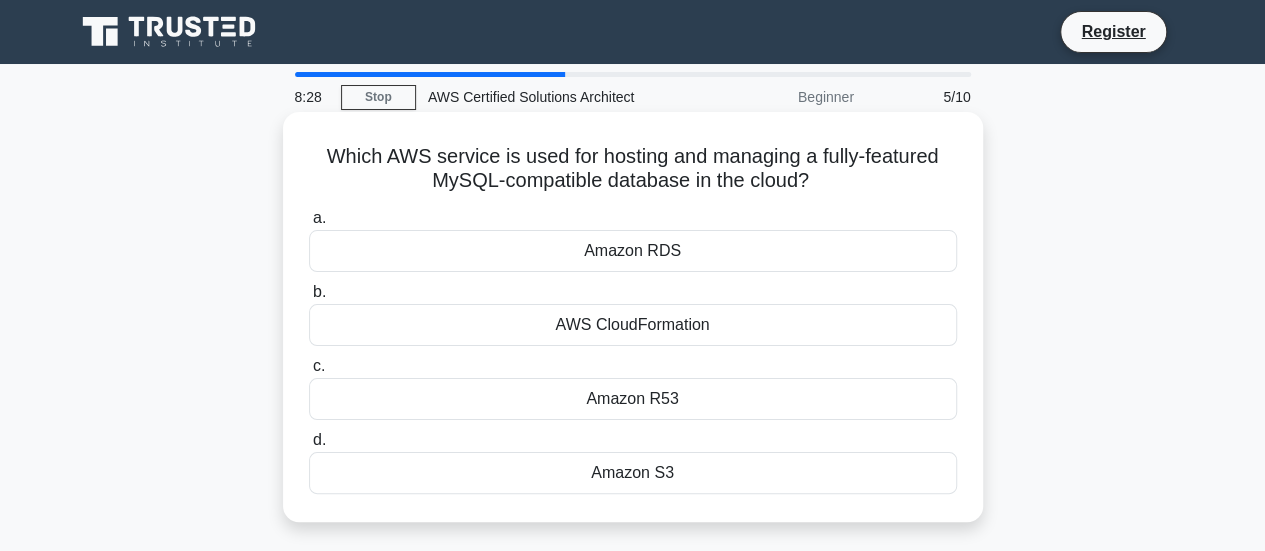 click on "Amazon RDS" at bounding box center (633, 251) 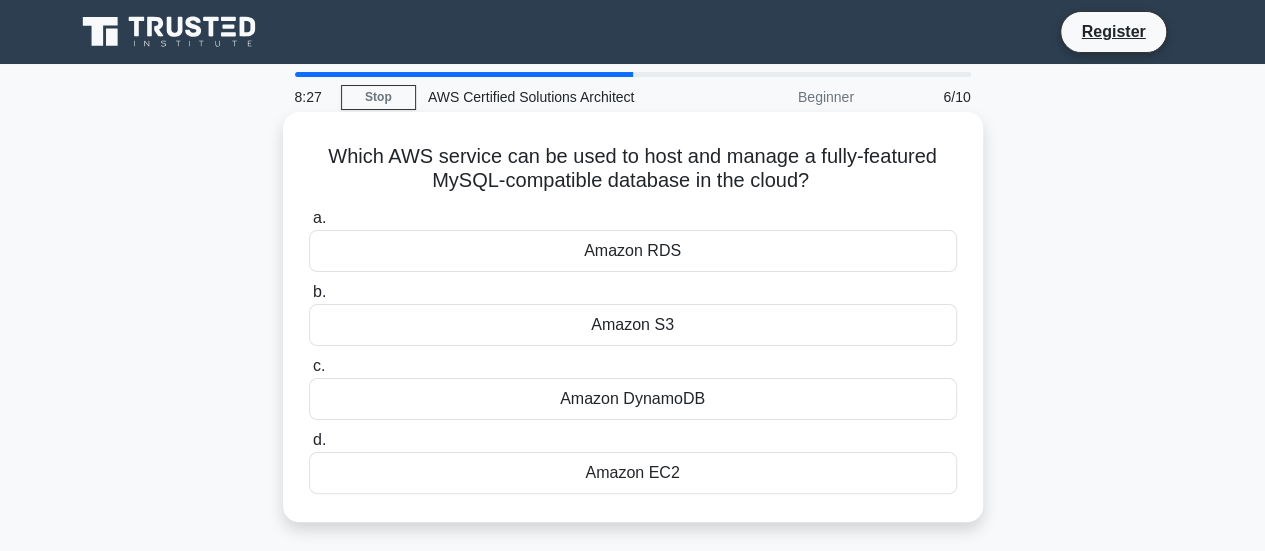 click on "Amazon RDS" at bounding box center (633, 251) 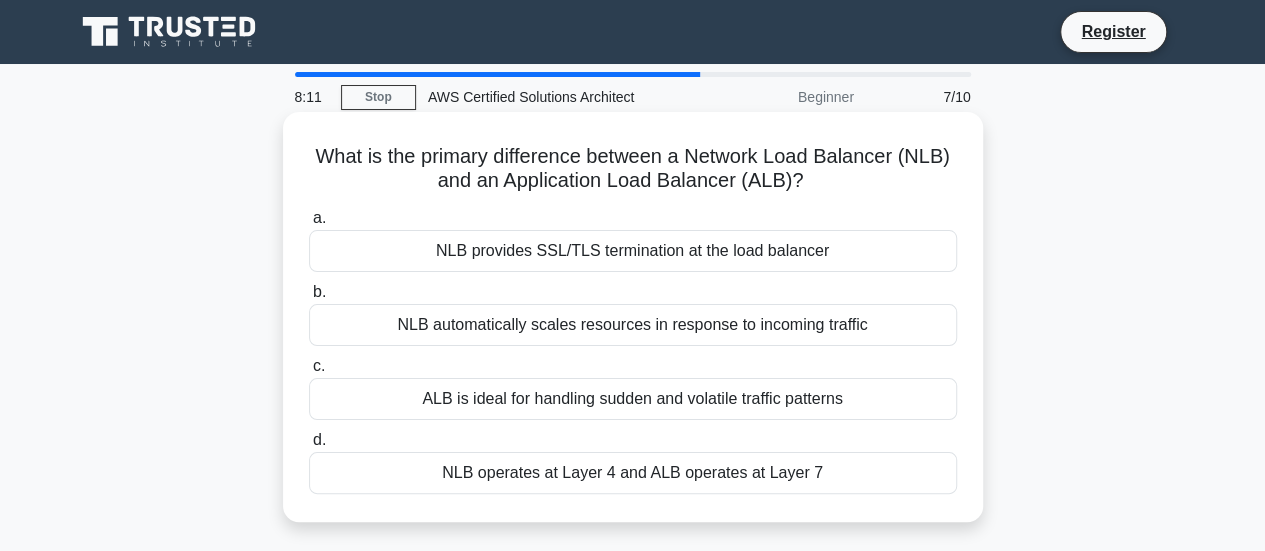 click on "NLB operates at Layer 4 and ALB operates at Layer 7" at bounding box center (633, 473) 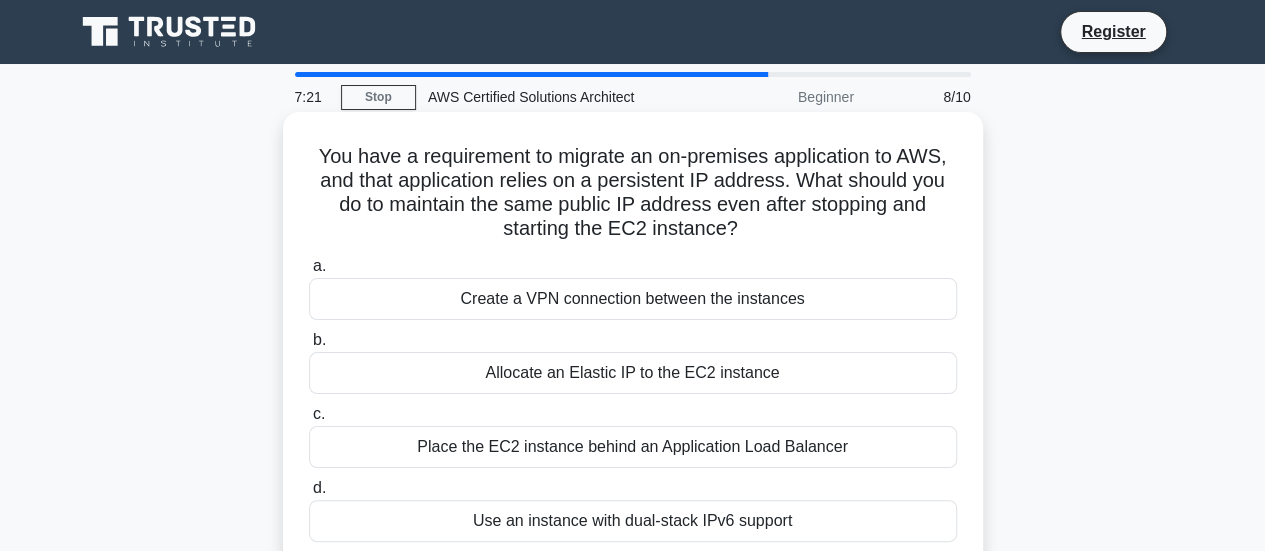 scroll, scrollTop: 100, scrollLeft: 0, axis: vertical 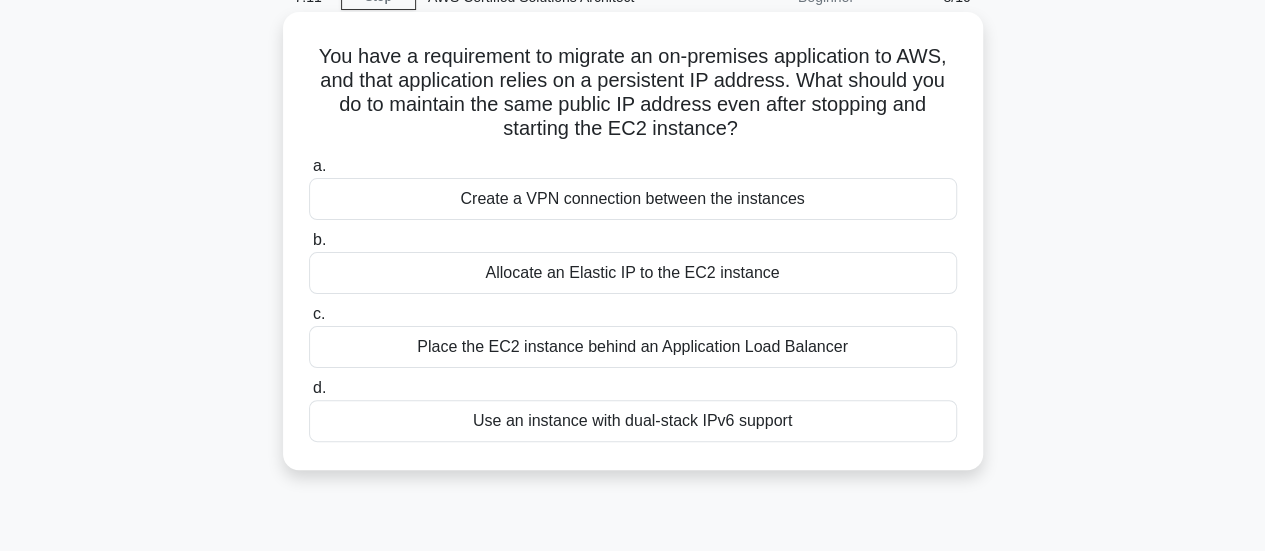 click on "Allocate an Elastic IP to the EC2 instance" at bounding box center [633, 273] 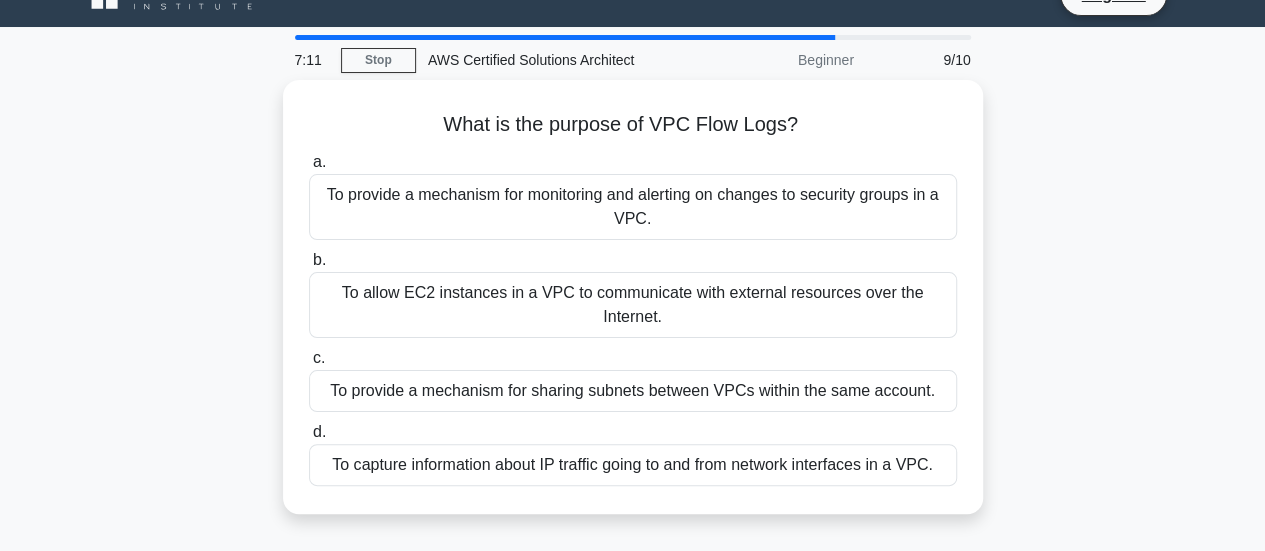 scroll, scrollTop: 0, scrollLeft: 0, axis: both 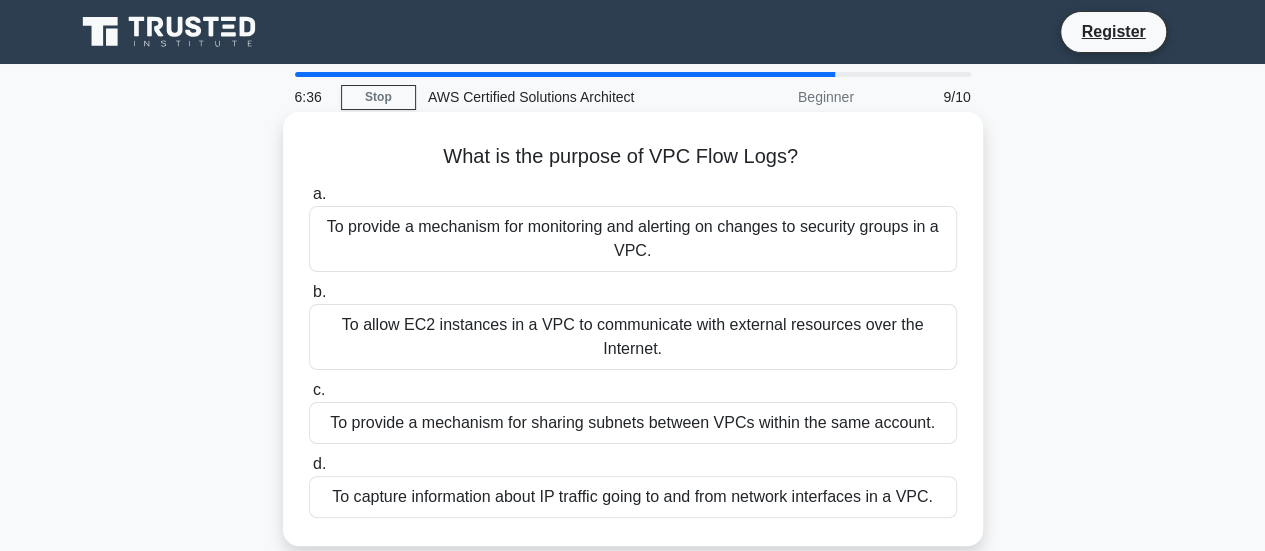 click on "To capture information about IP traffic going to and from network interfaces in a VPC." at bounding box center [633, 497] 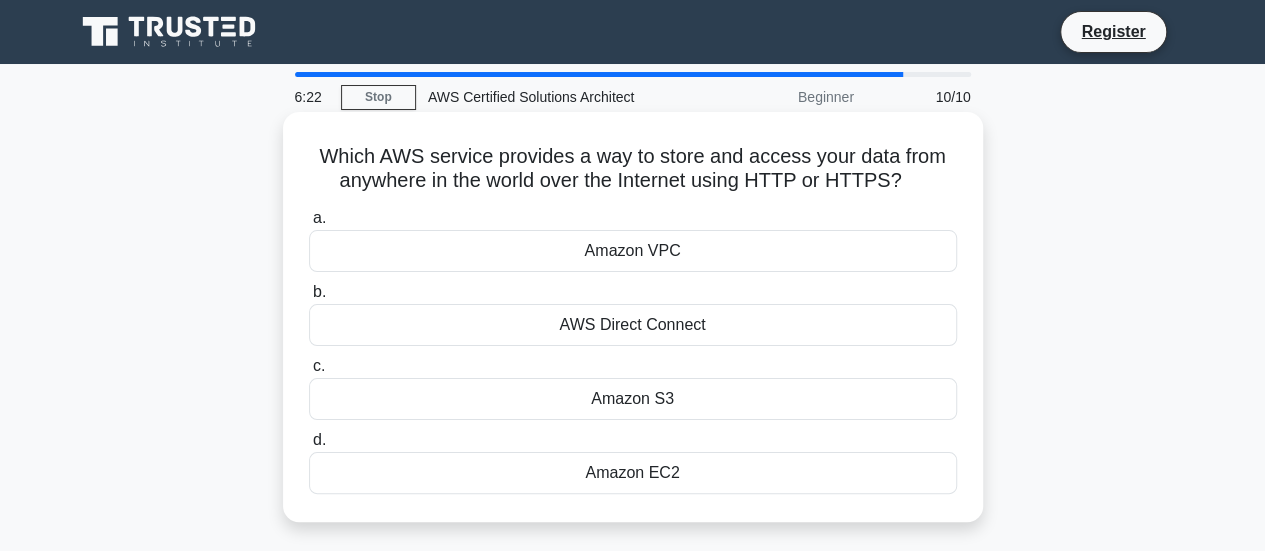 click on "AWS Direct Connect" at bounding box center (633, 325) 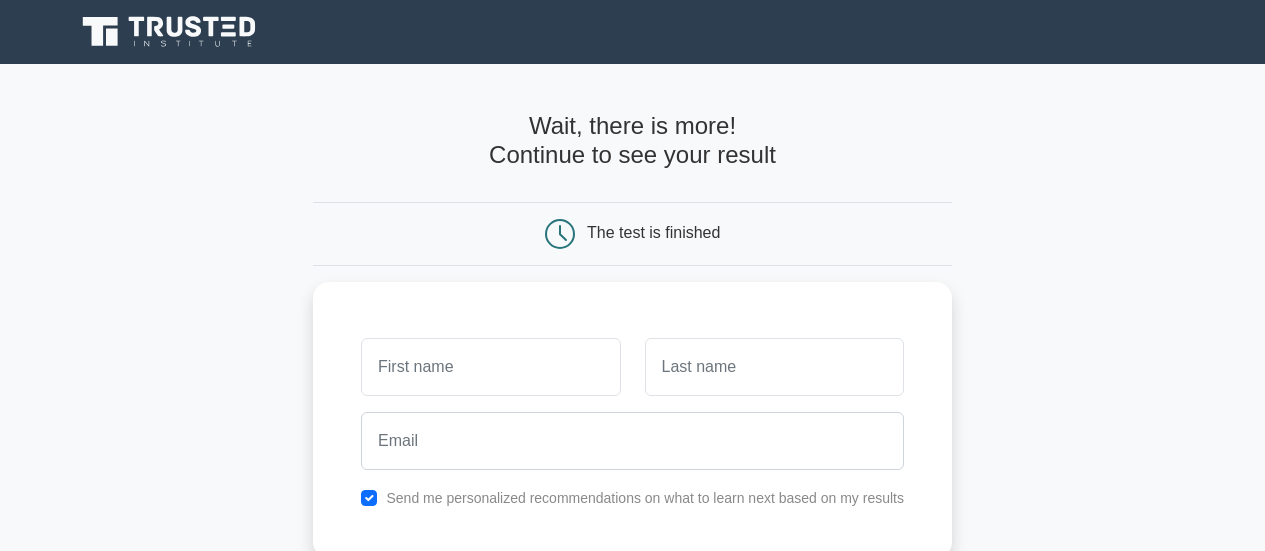 scroll, scrollTop: 0, scrollLeft: 0, axis: both 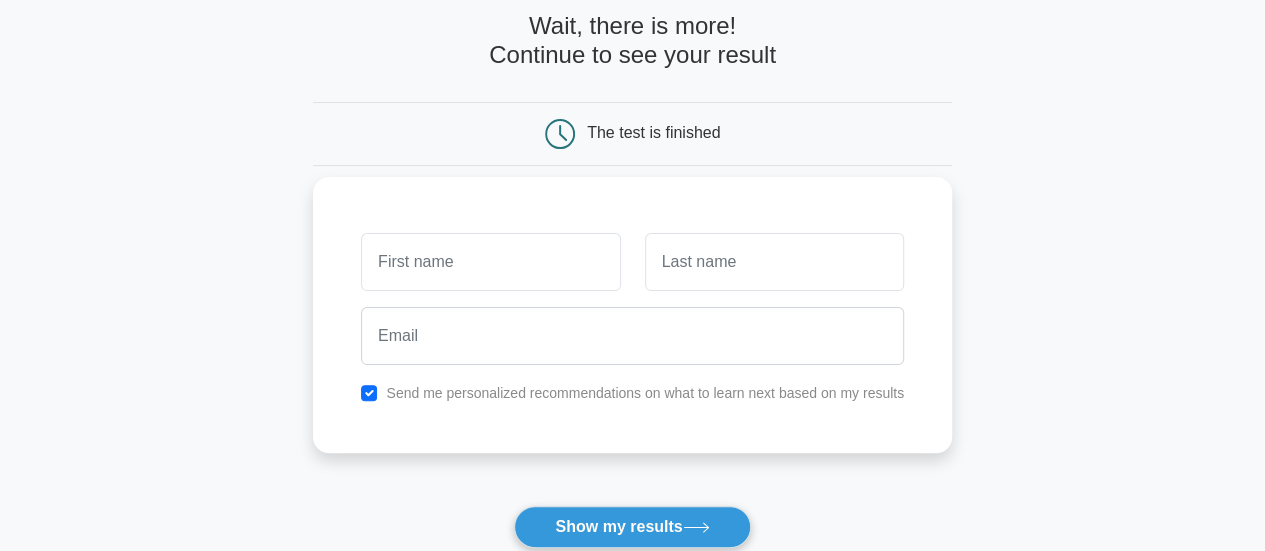 click at bounding box center [490, 262] 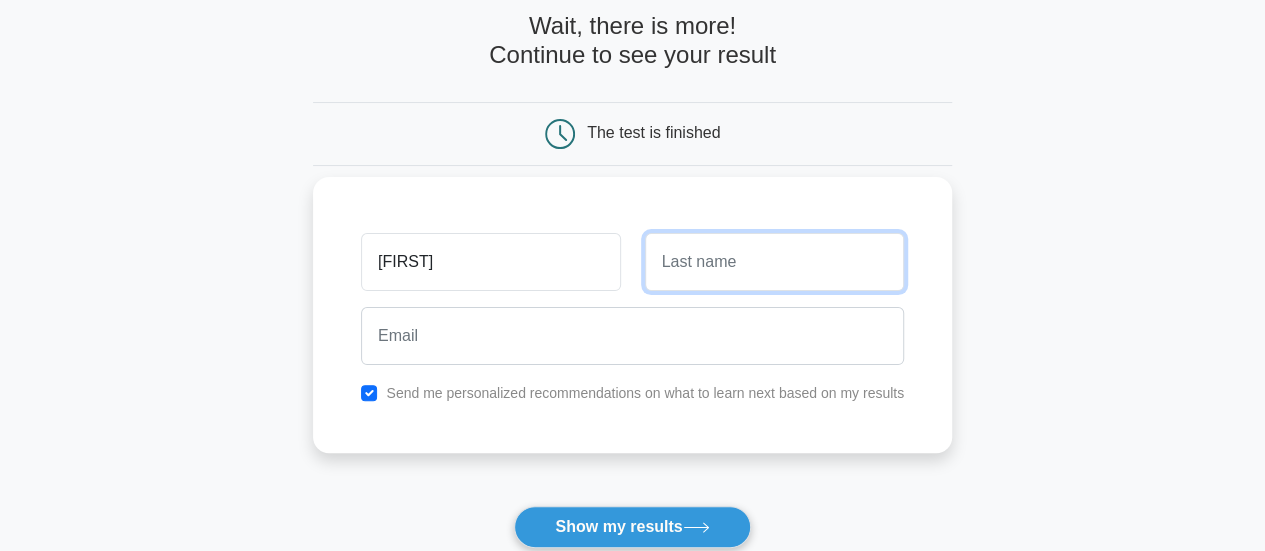 click at bounding box center [774, 262] 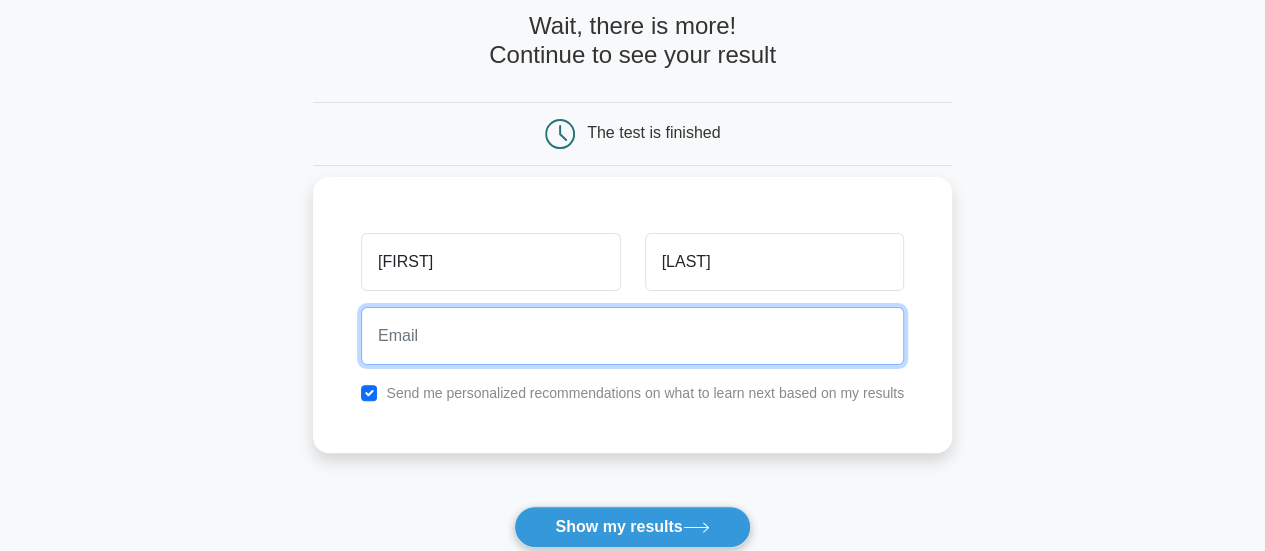 click at bounding box center [632, 336] 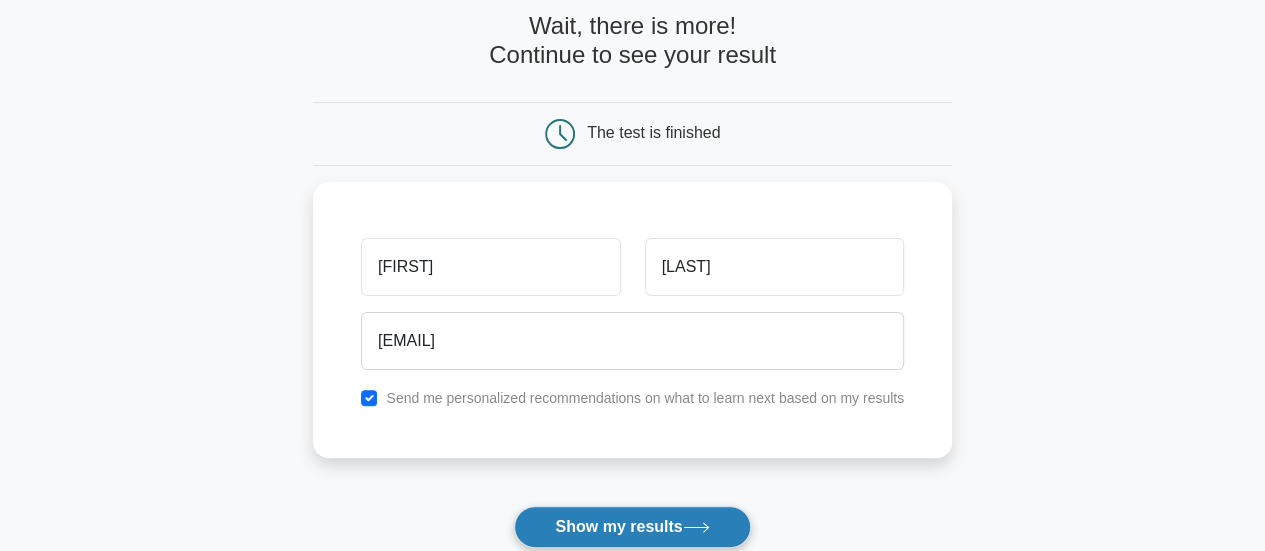click on "Show my results" at bounding box center (632, 527) 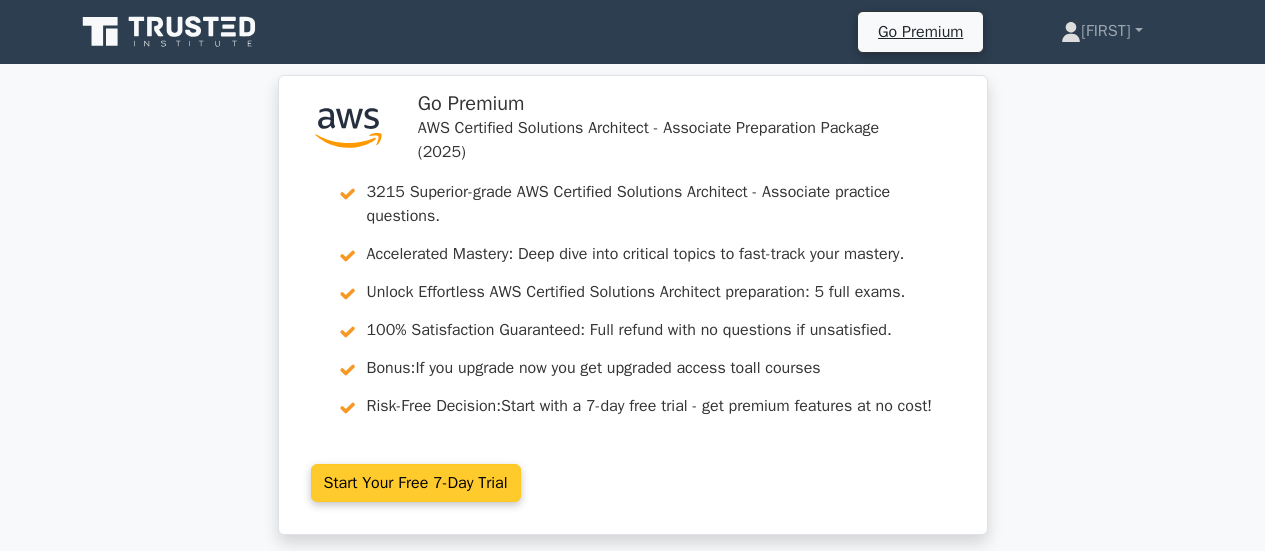 scroll, scrollTop: 0, scrollLeft: 0, axis: both 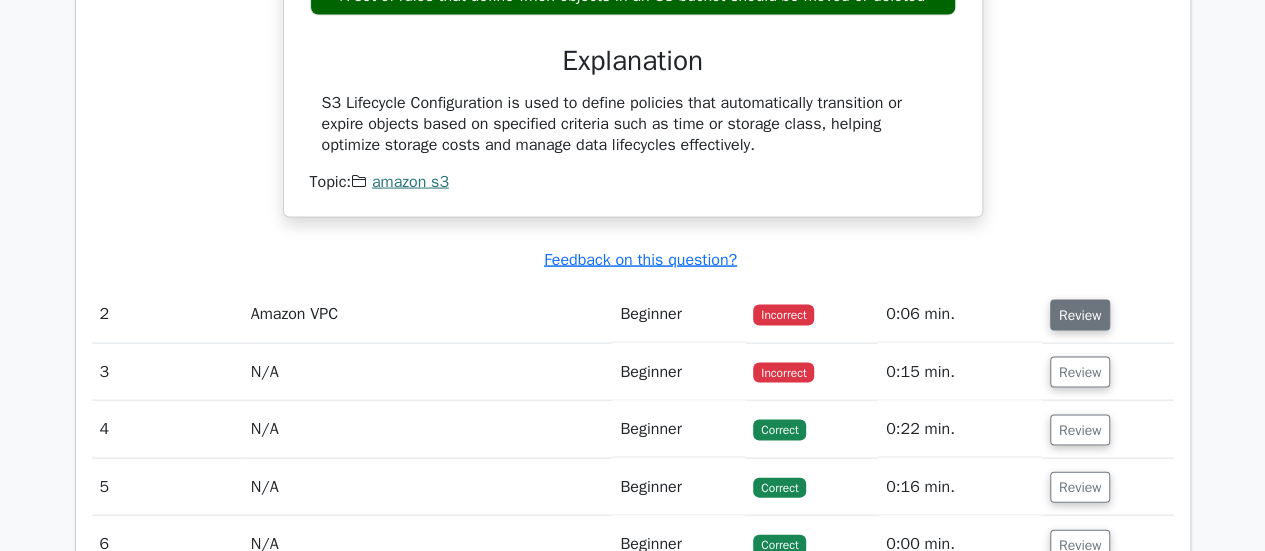 click on "Review" at bounding box center [1080, 315] 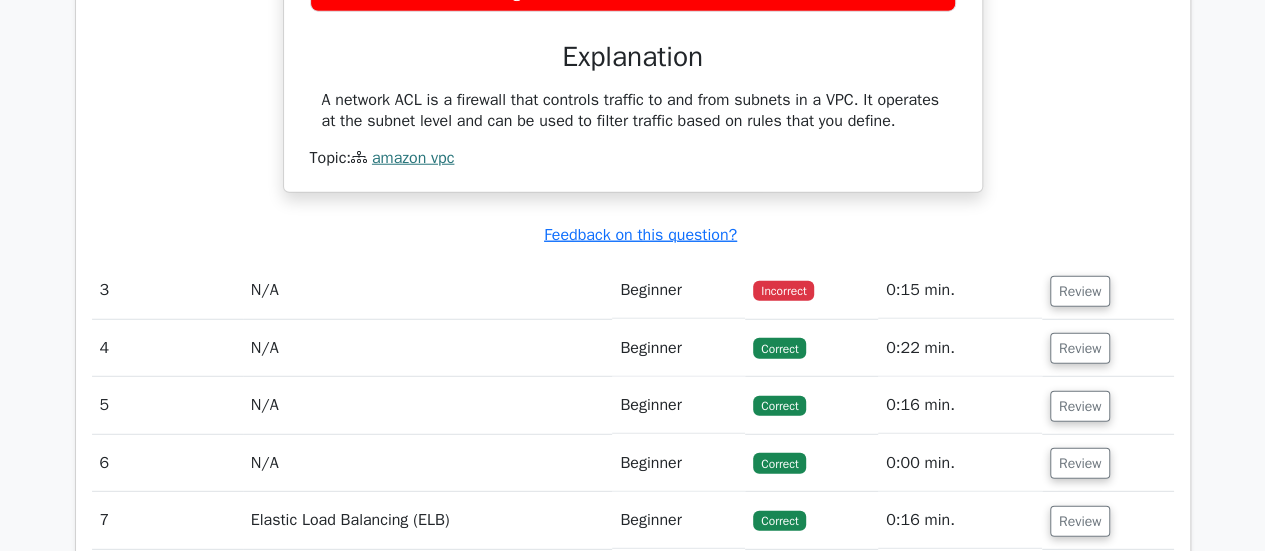 scroll, scrollTop: 2600, scrollLeft: 0, axis: vertical 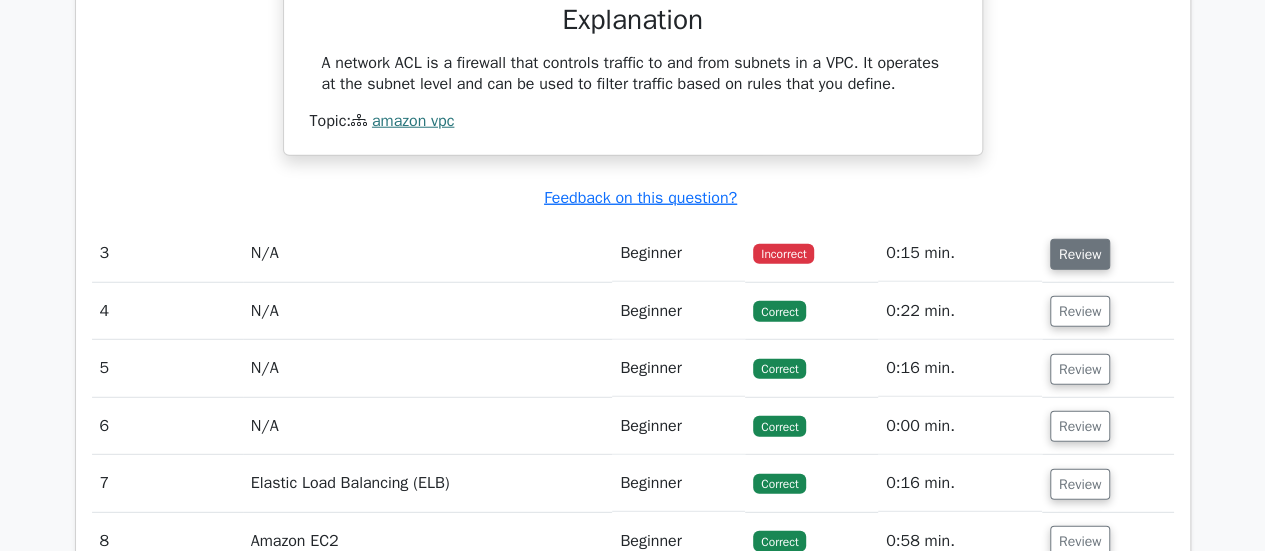 click on "Review" at bounding box center [1080, 254] 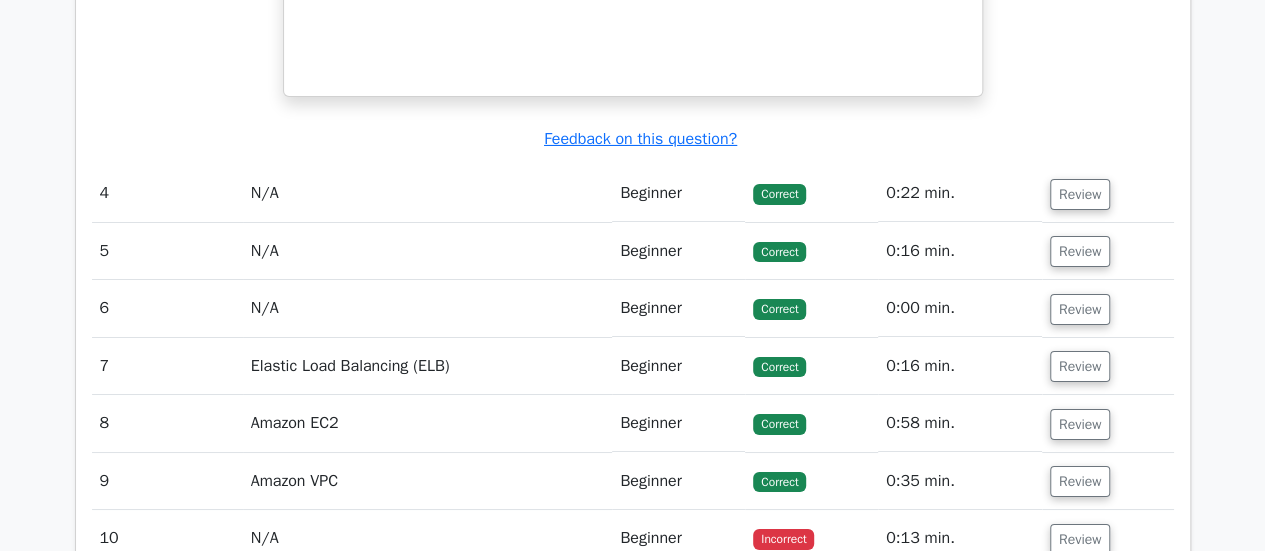 scroll, scrollTop: 3700, scrollLeft: 0, axis: vertical 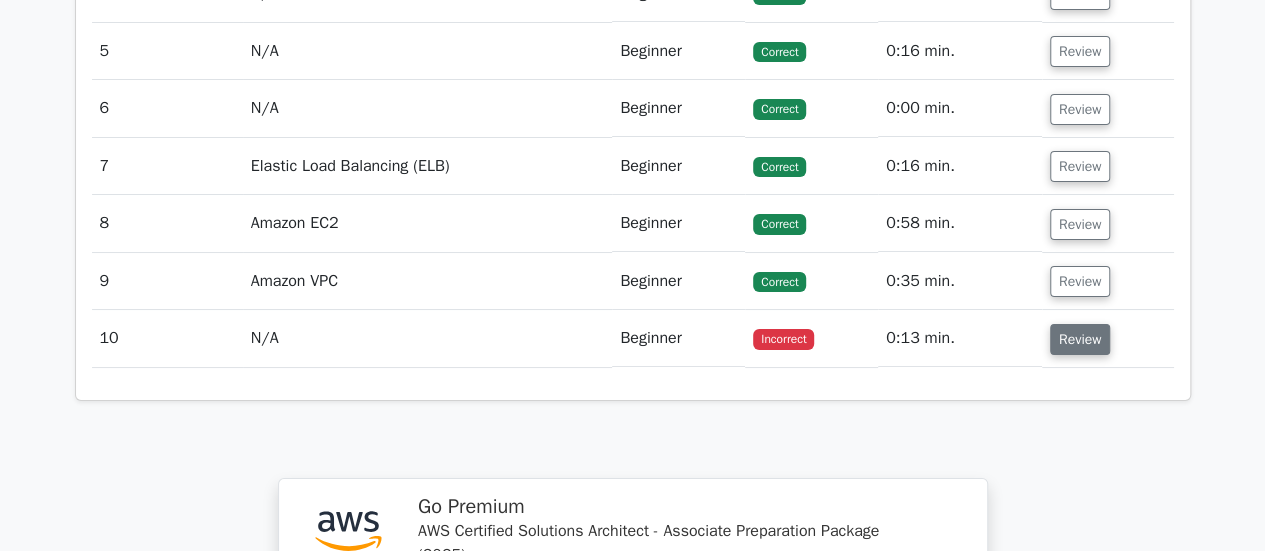 click on "Review" at bounding box center (1080, 339) 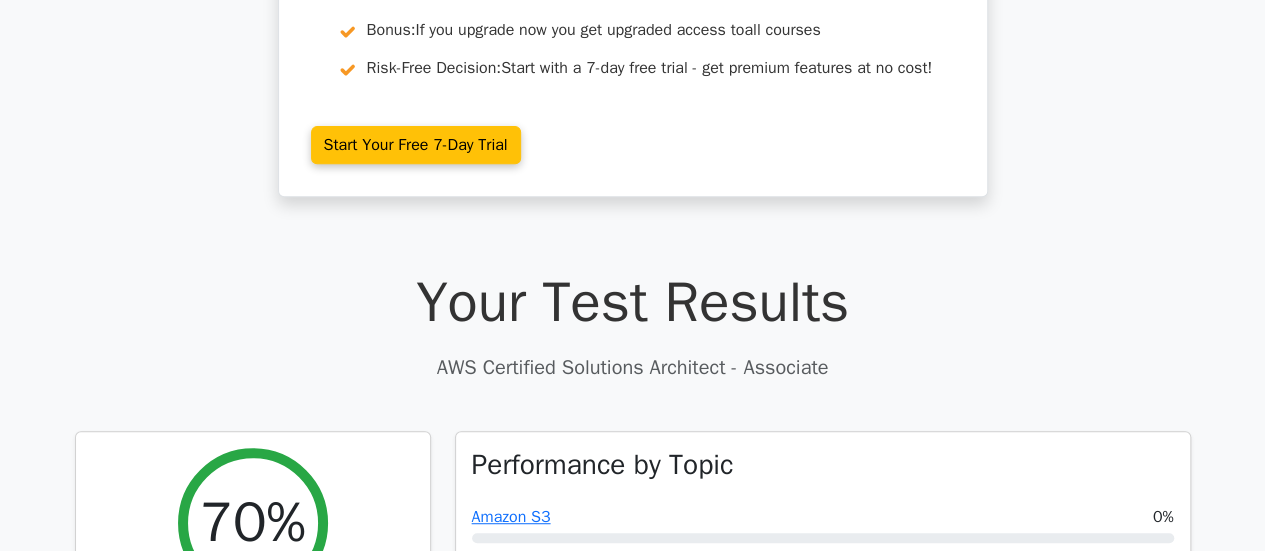 scroll, scrollTop: 400, scrollLeft: 0, axis: vertical 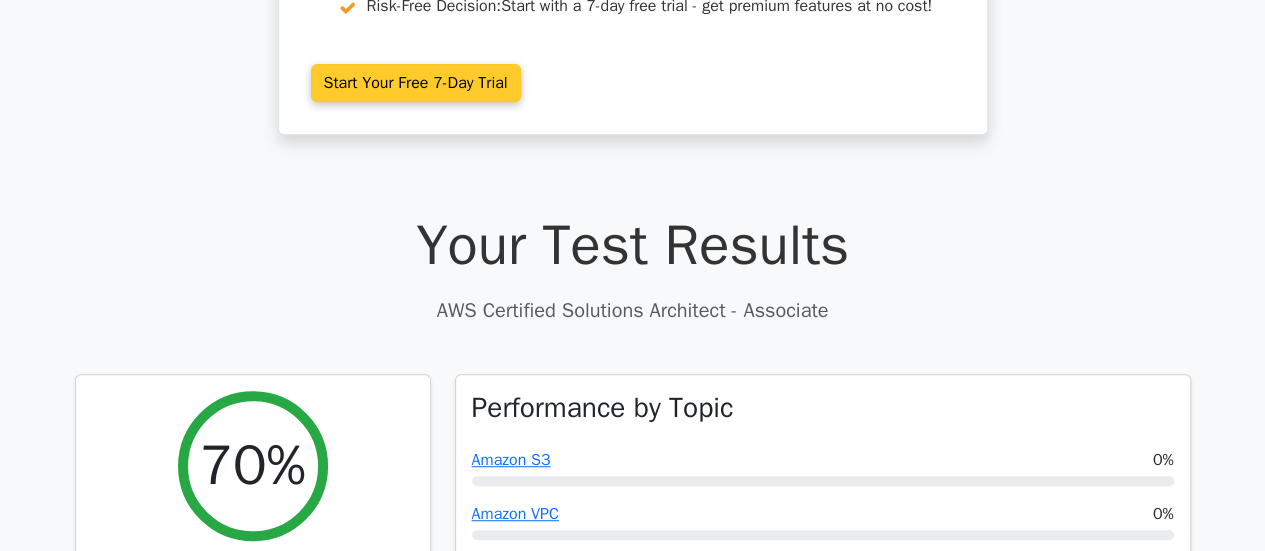 click on "Start Your Free 7-Day Trial" at bounding box center (416, 83) 